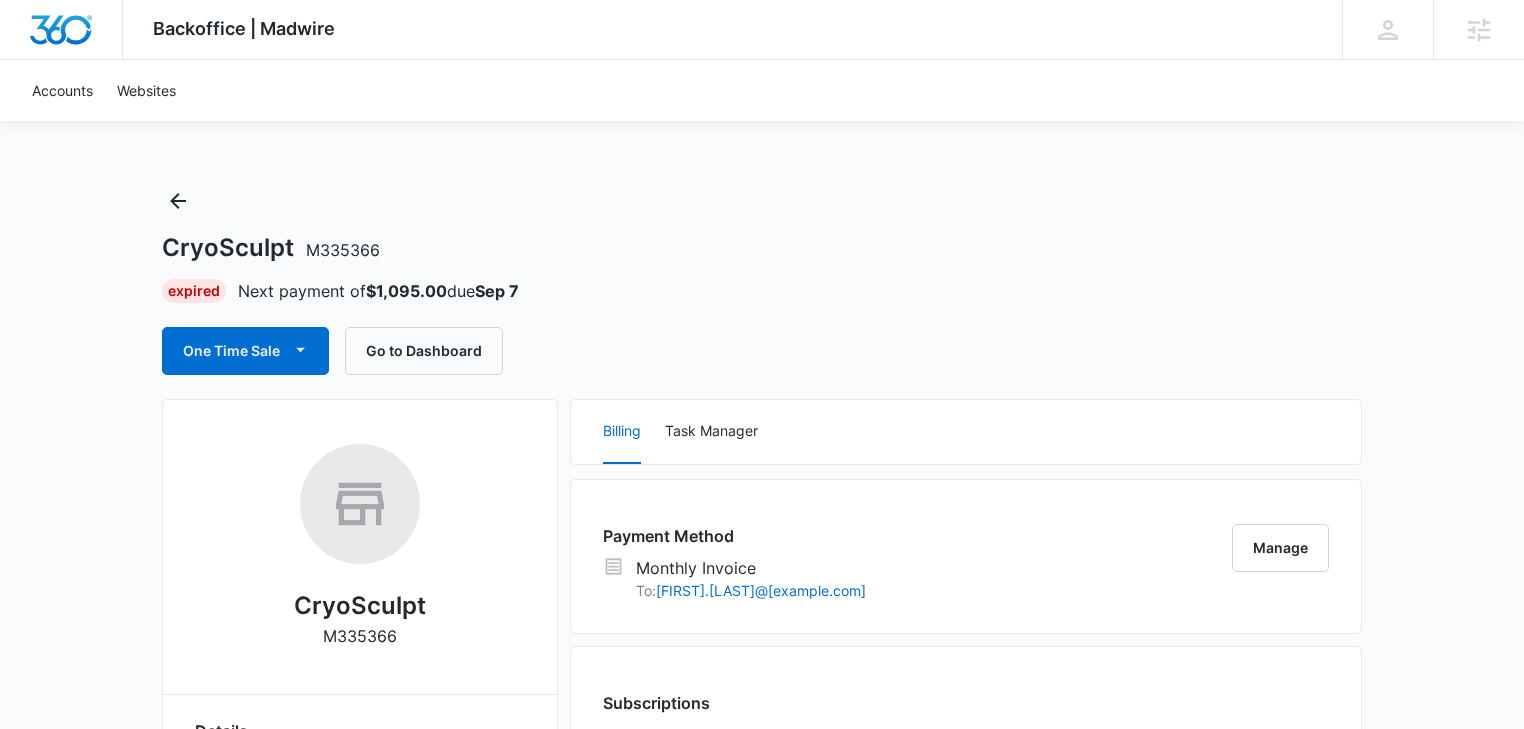 scroll, scrollTop: 0, scrollLeft: 0, axis: both 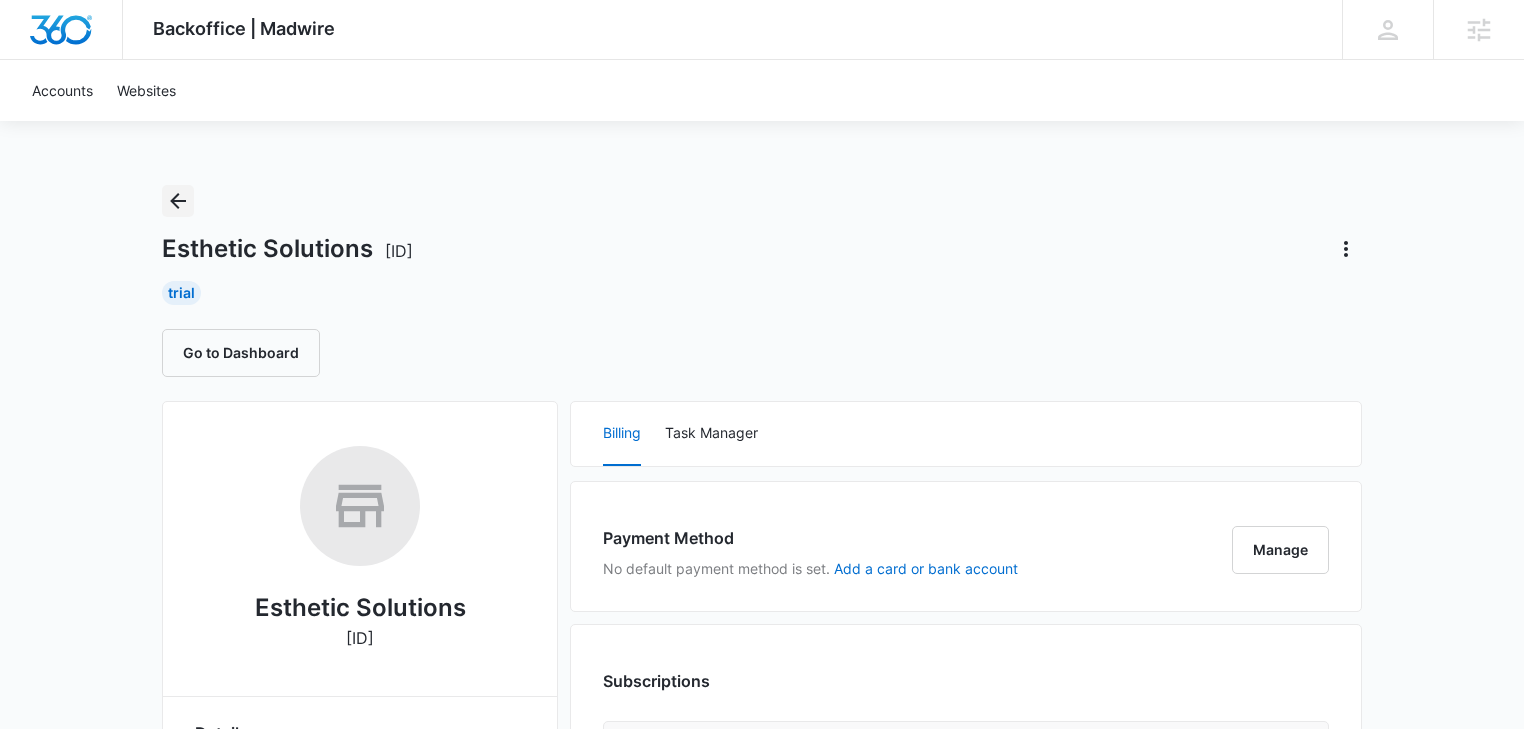 click 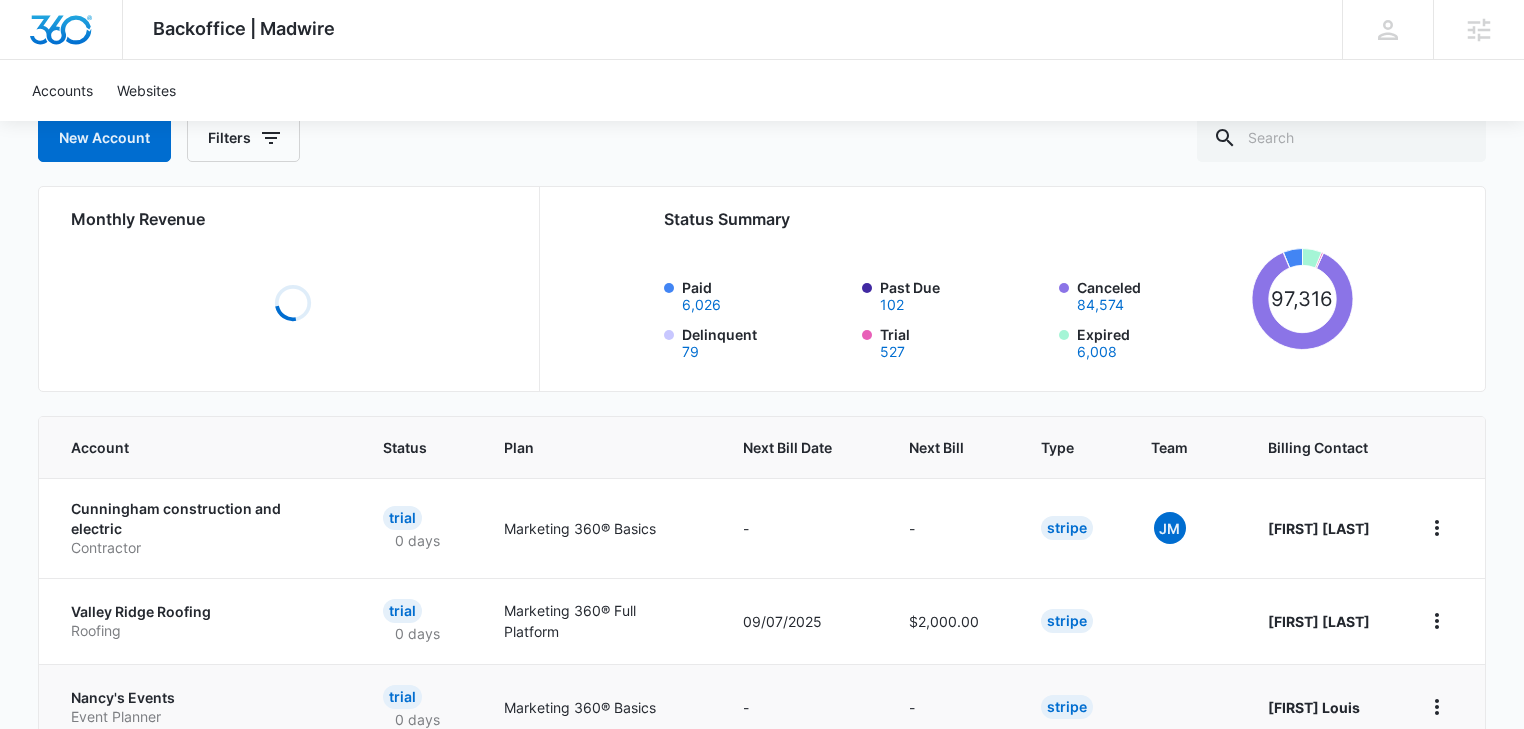 scroll, scrollTop: 213, scrollLeft: 0, axis: vertical 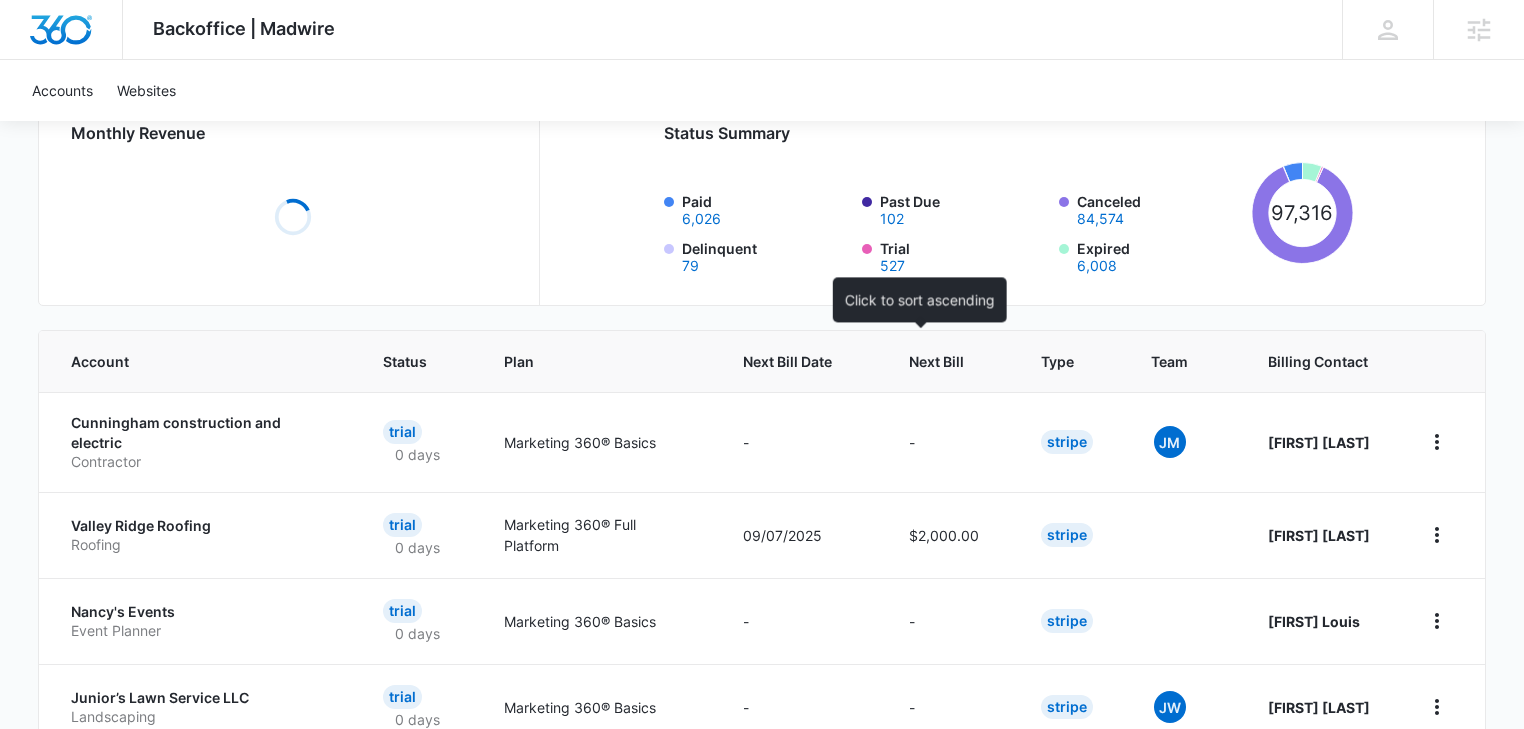 click on "Next Bill" at bounding box center (951, 361) 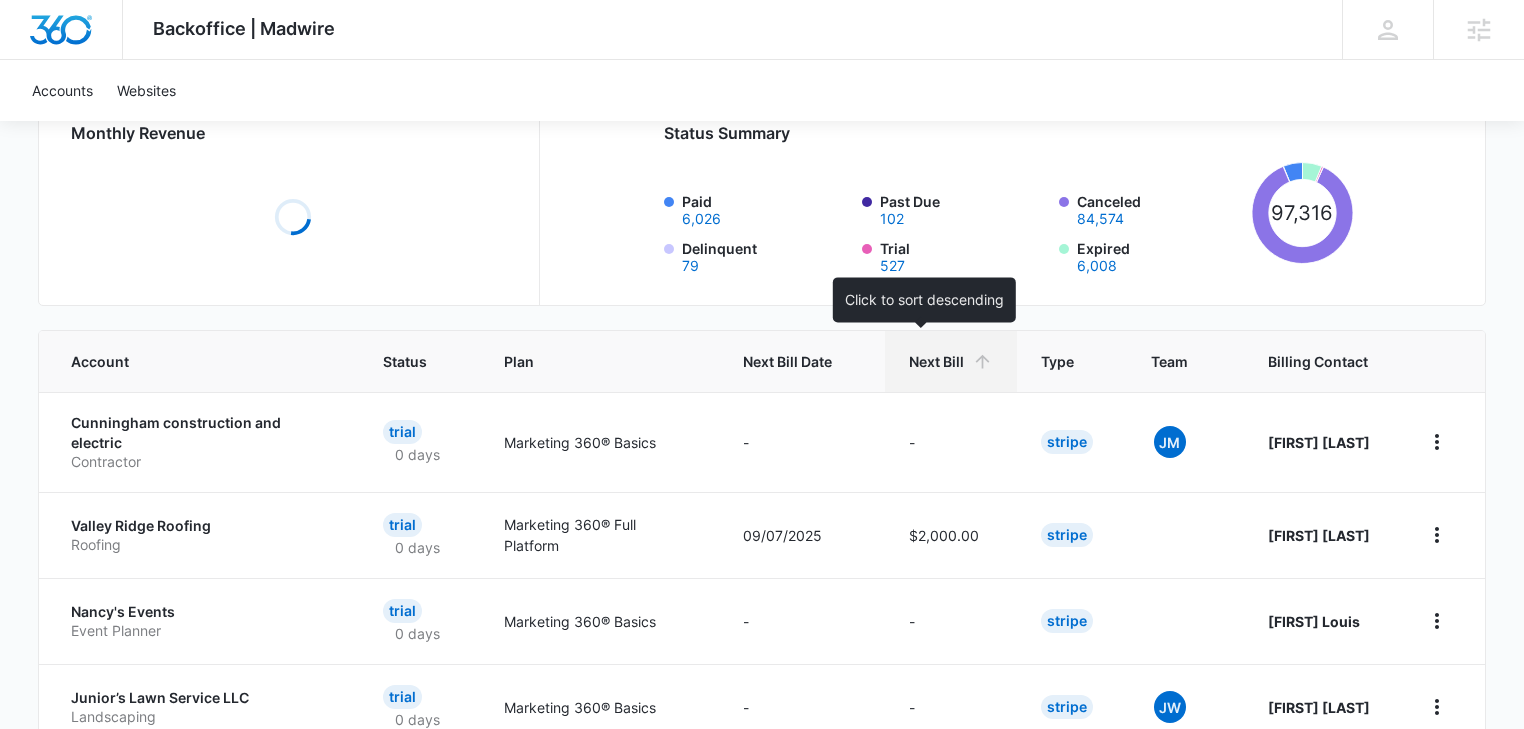 scroll, scrollTop: 0, scrollLeft: 0, axis: both 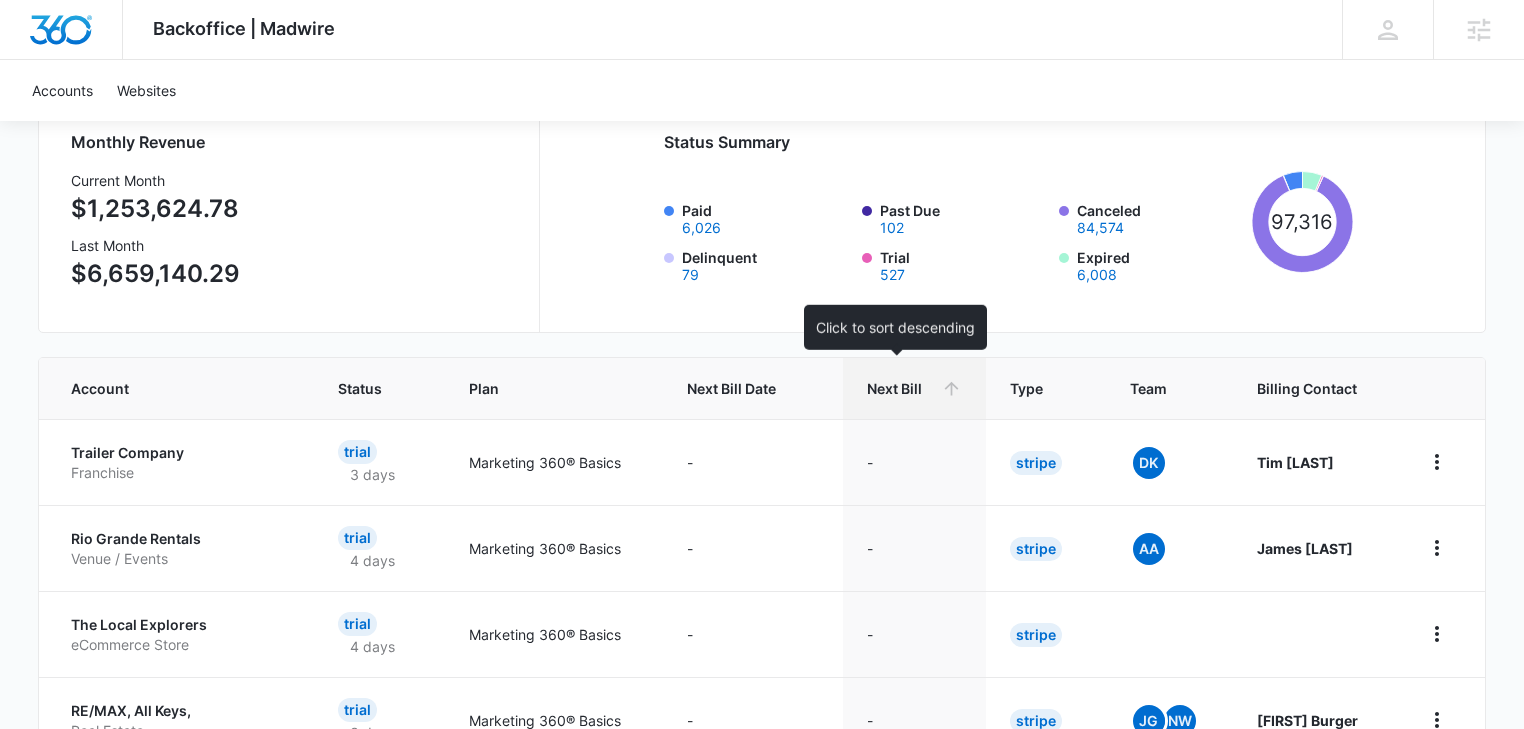 click on "Next Bill" at bounding box center (900, 388) 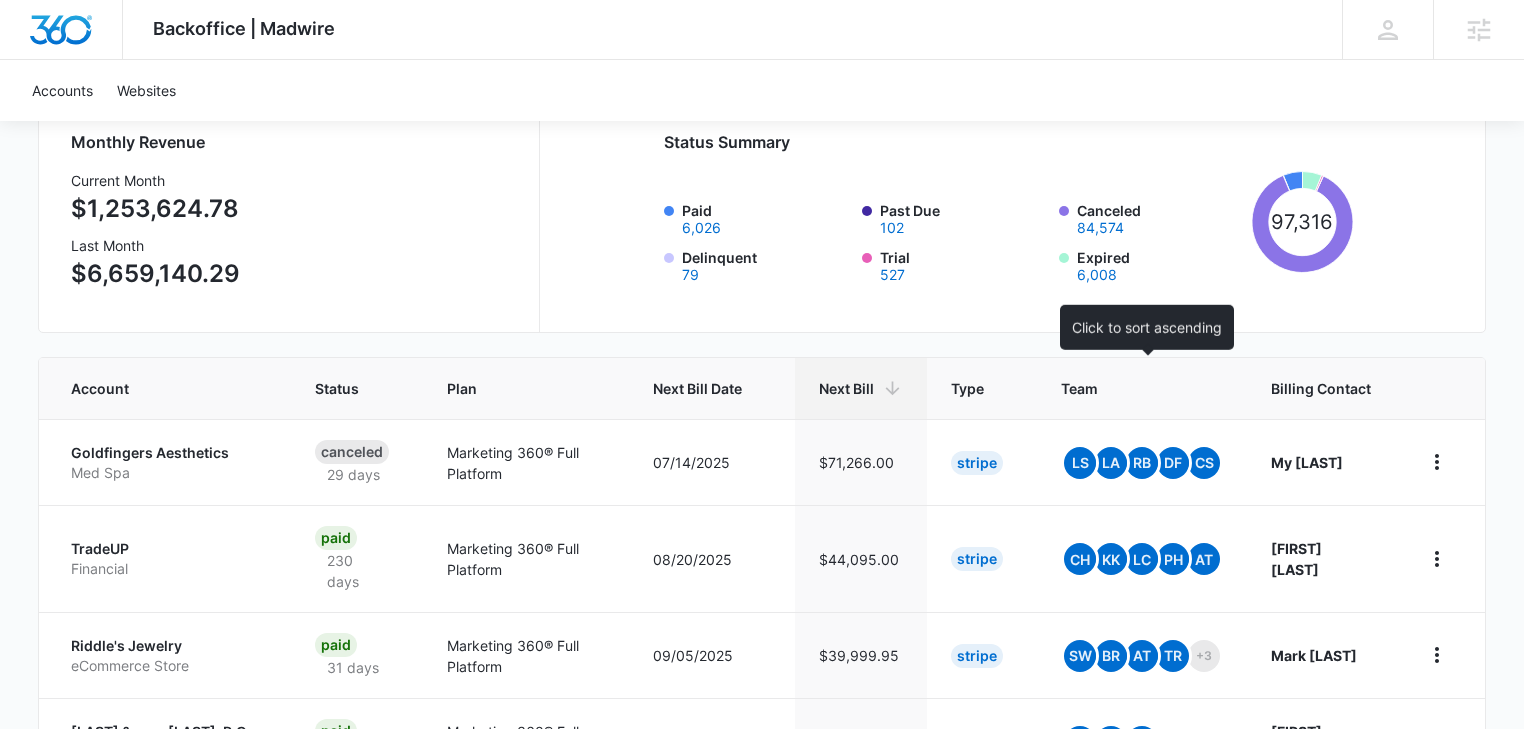 scroll, scrollTop: 0, scrollLeft: 0, axis: both 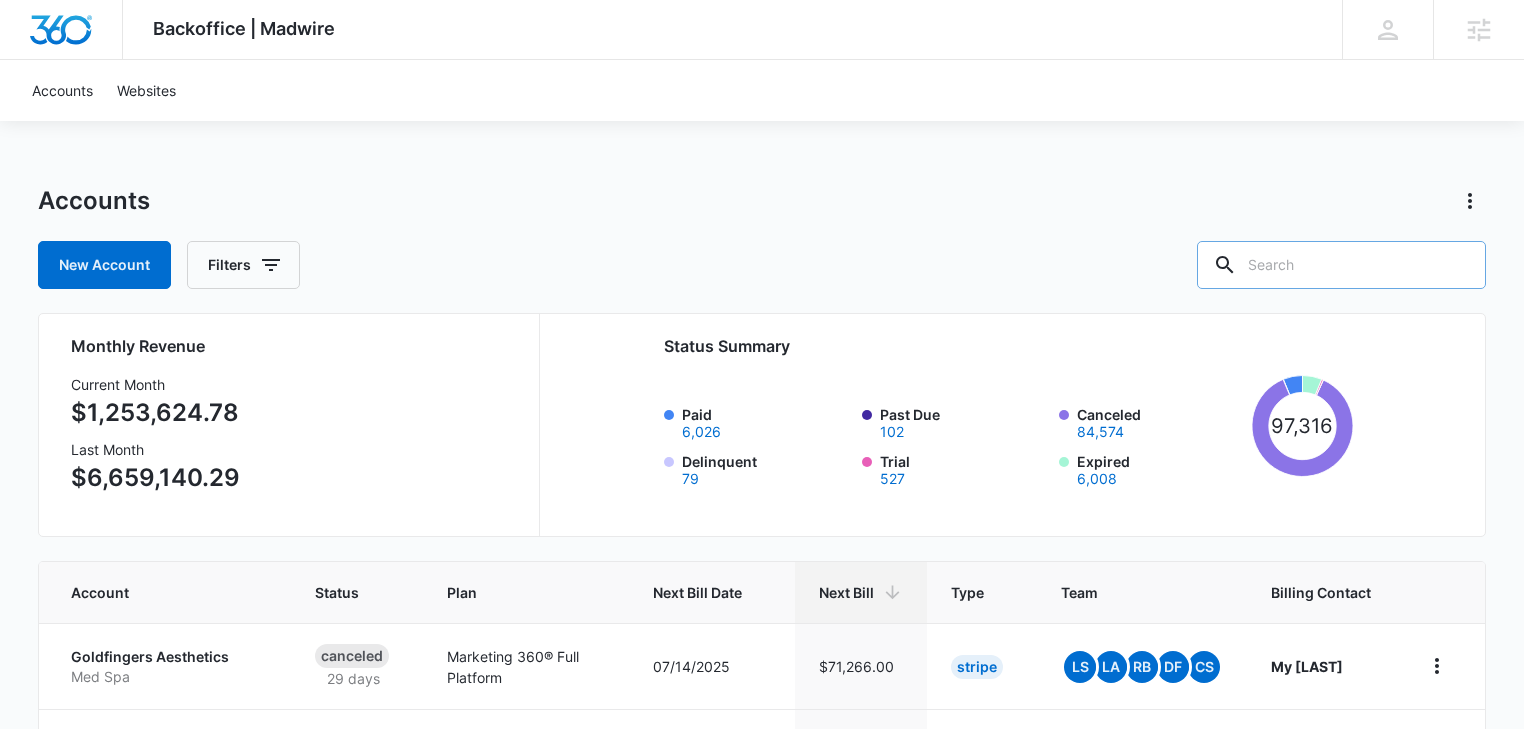 click at bounding box center [1341, 265] 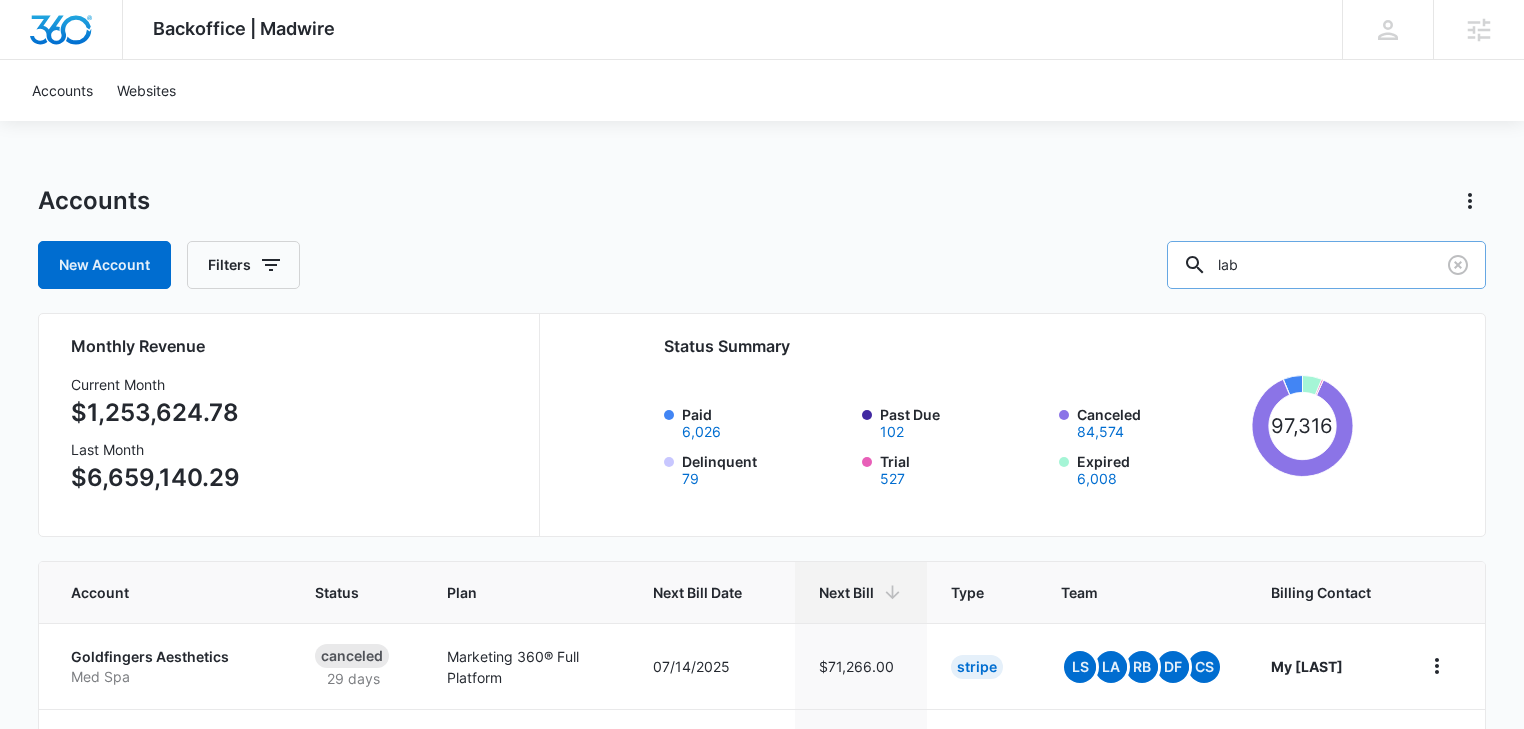 type on "lab" 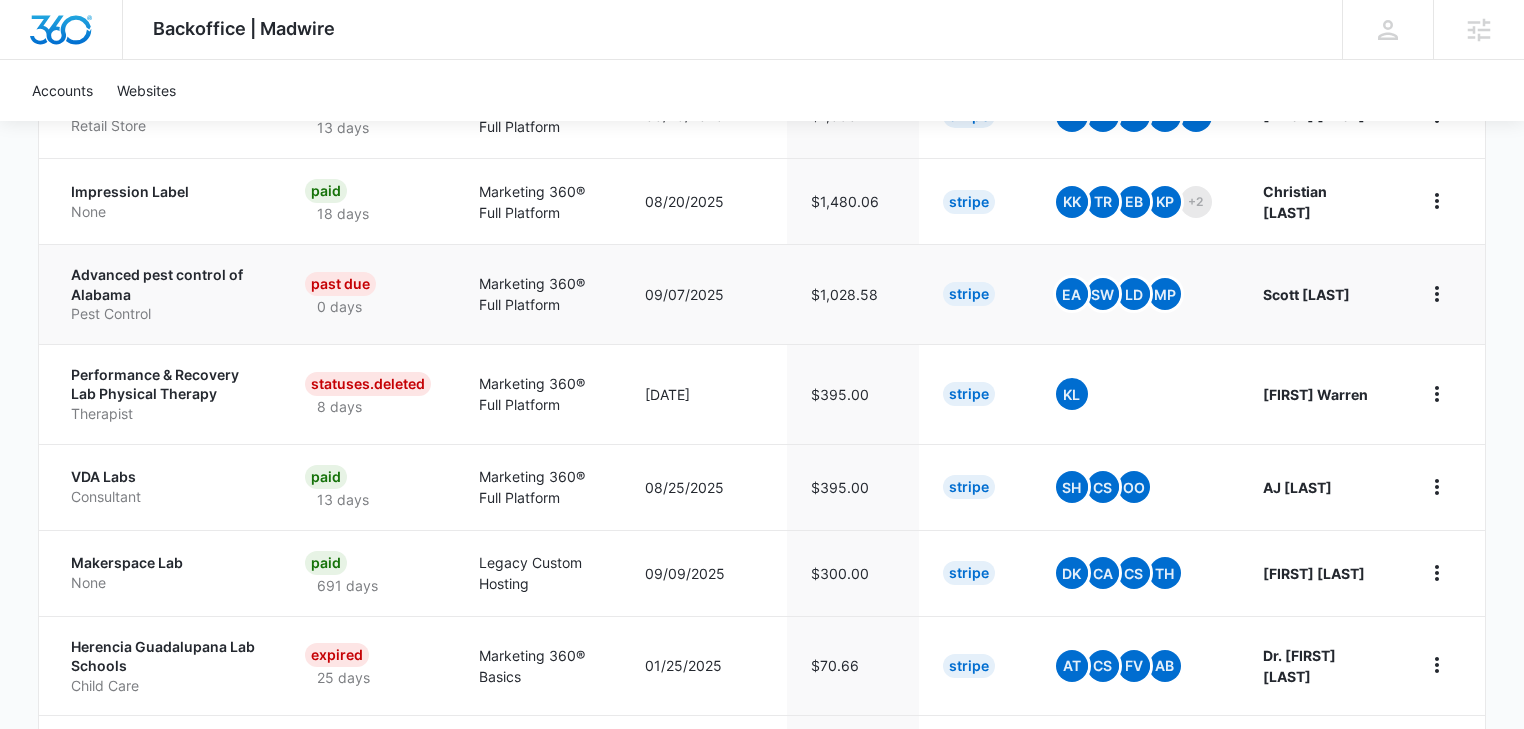 scroll, scrollTop: 640, scrollLeft: 0, axis: vertical 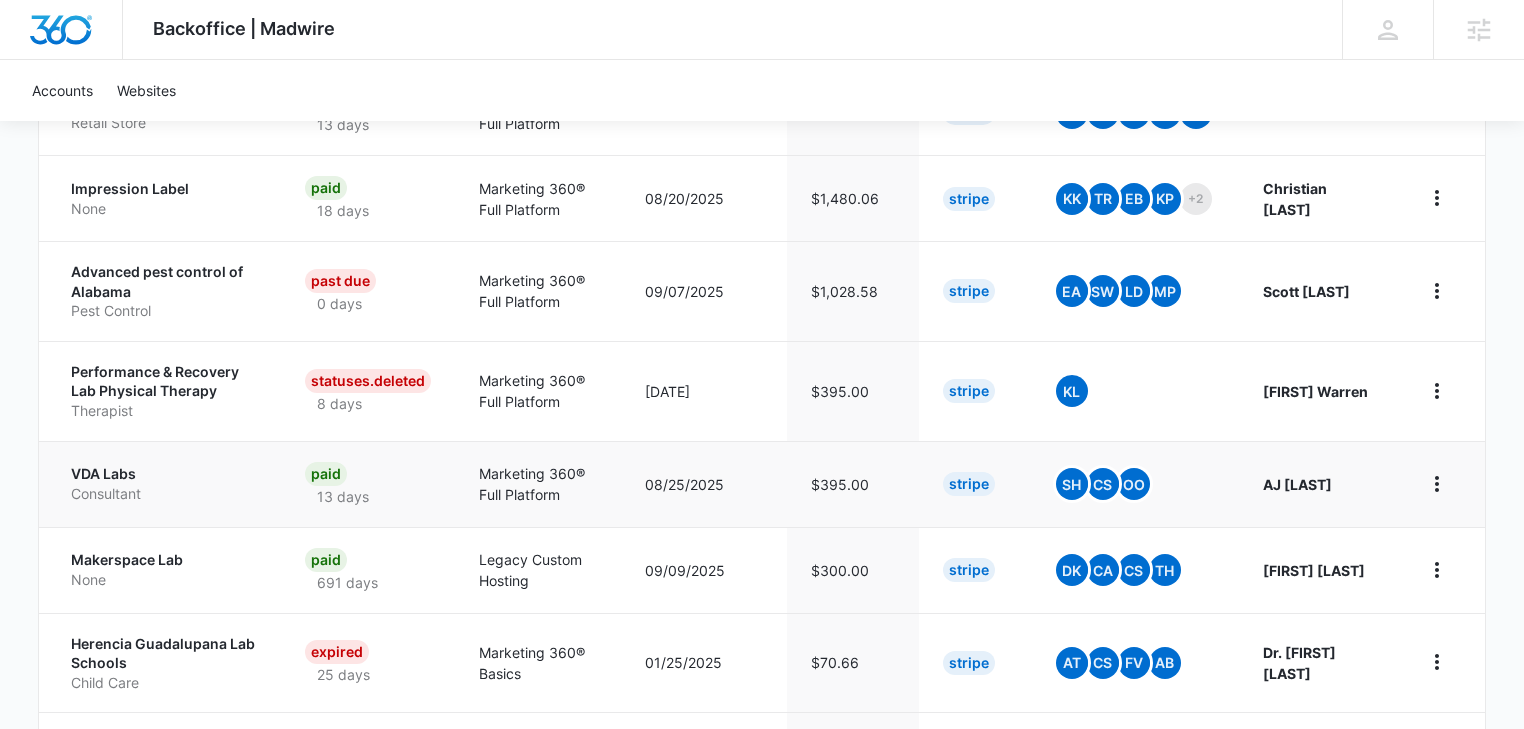 click on "Consultant" at bounding box center (164, 494) 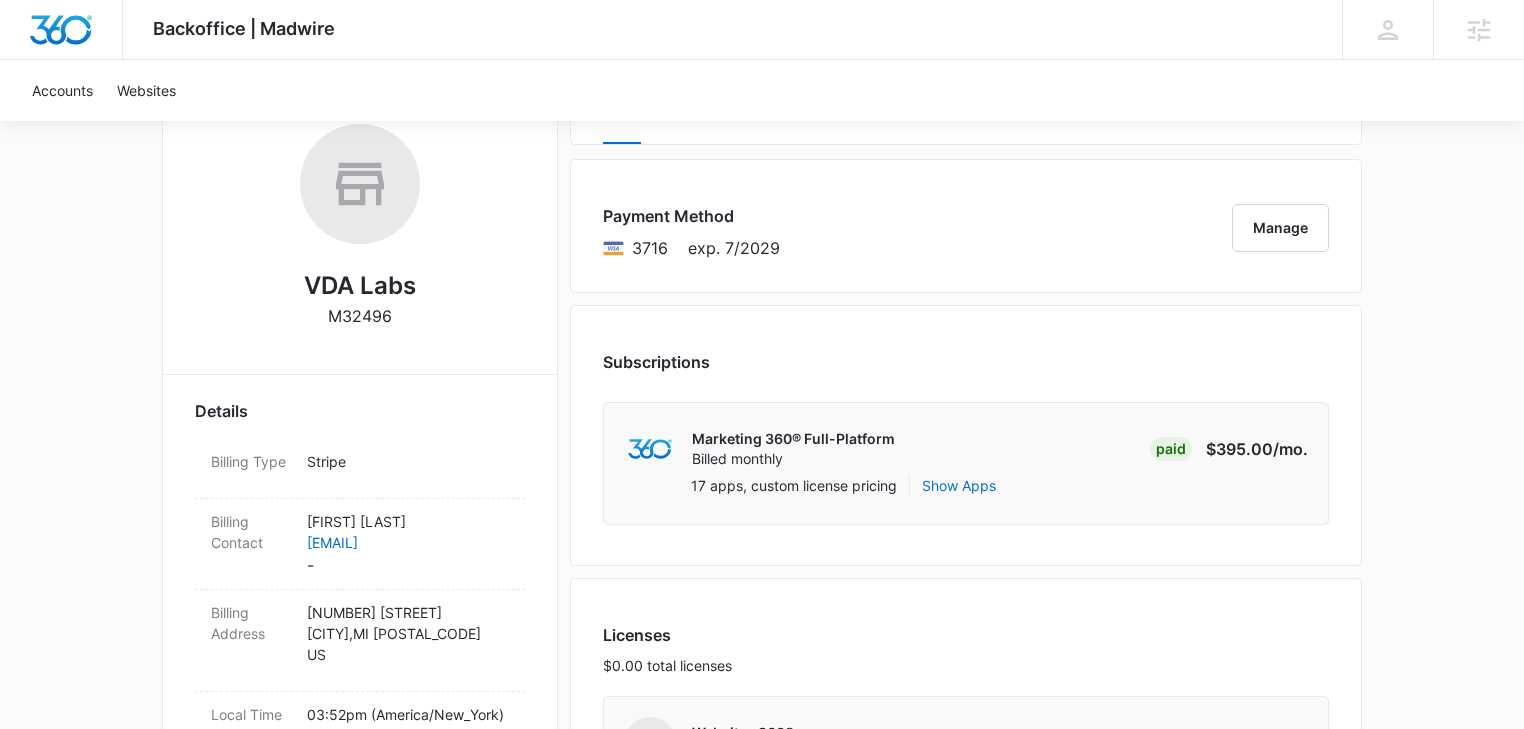 scroll, scrollTop: 0, scrollLeft: 0, axis: both 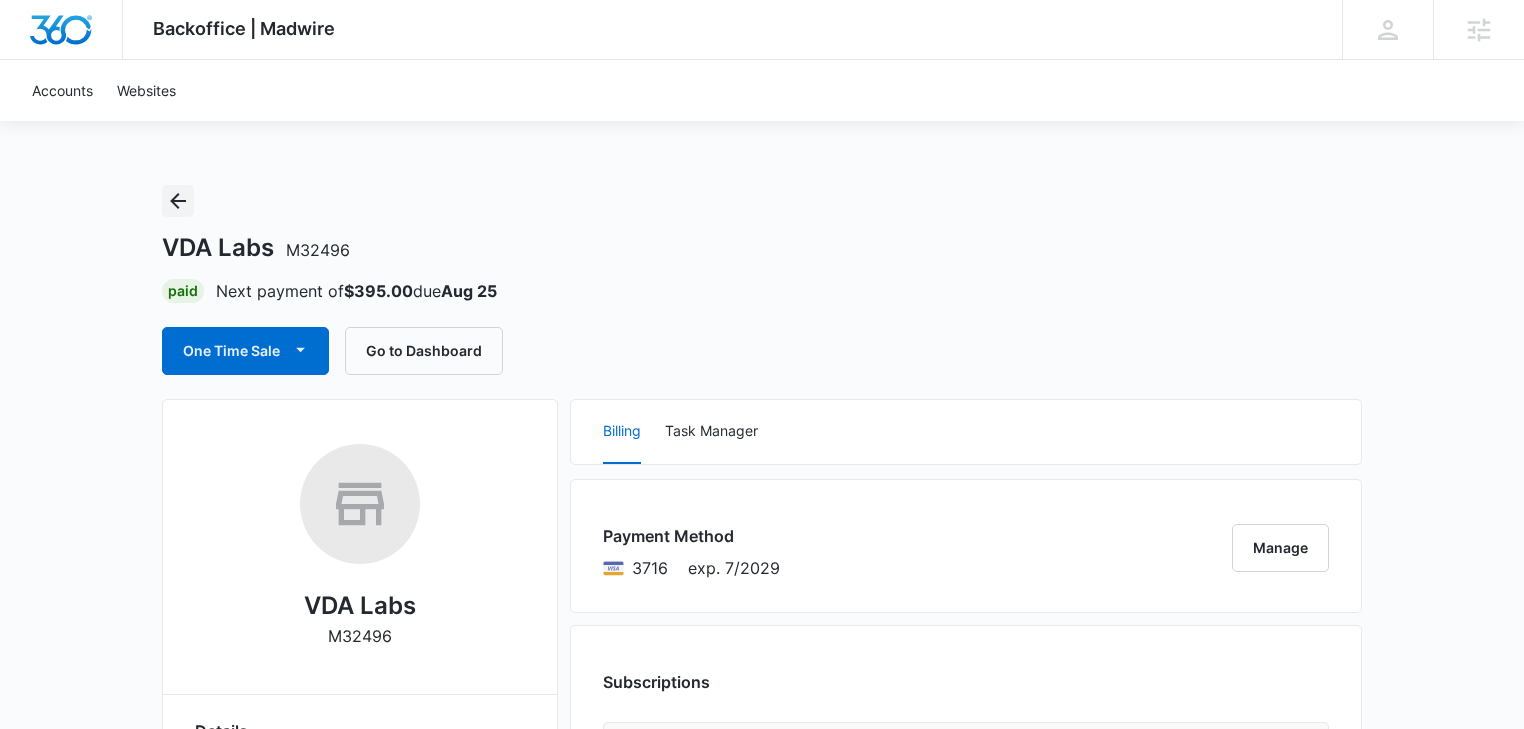click 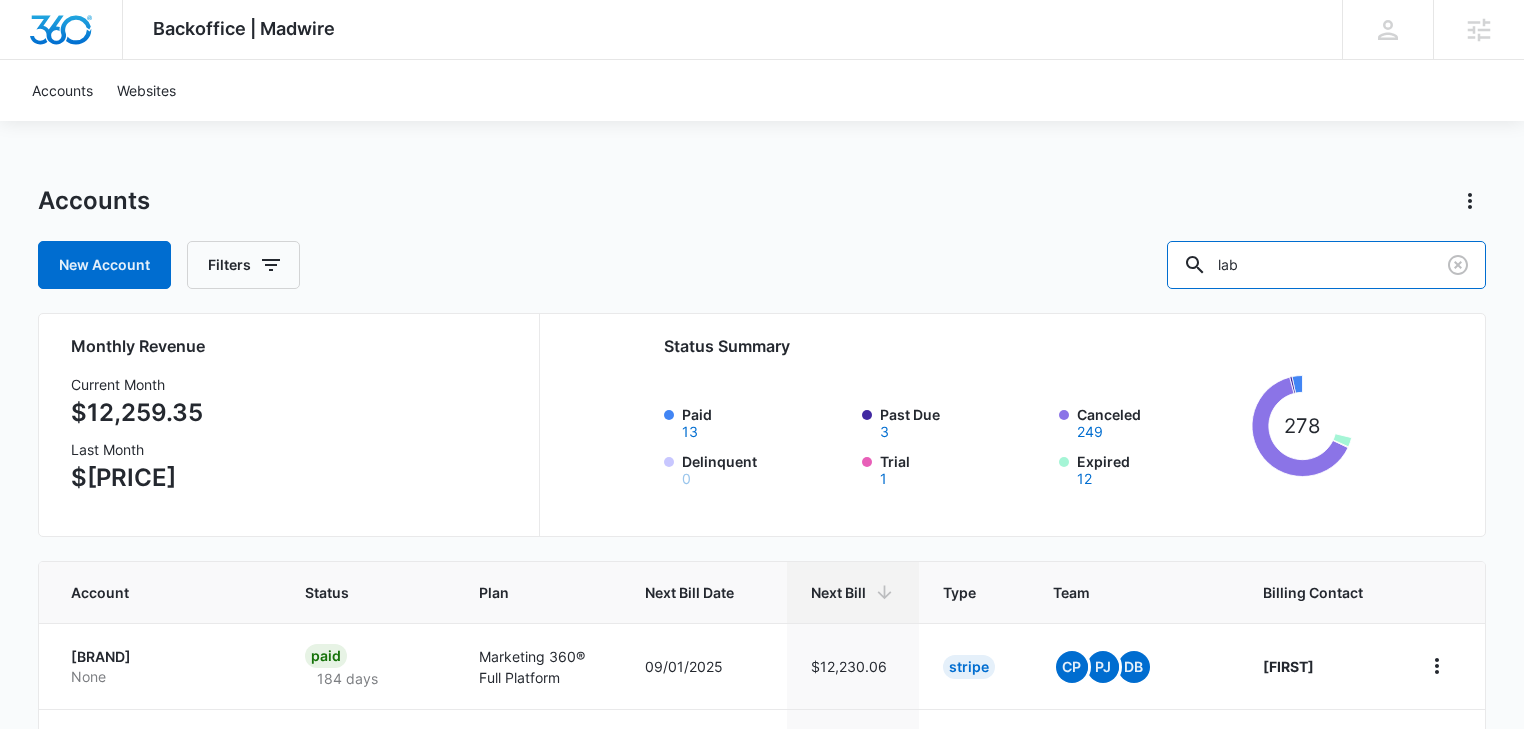 drag, startPoint x: 1311, startPoint y: 276, endPoint x: 1131, endPoint y: 275, distance: 180.00278 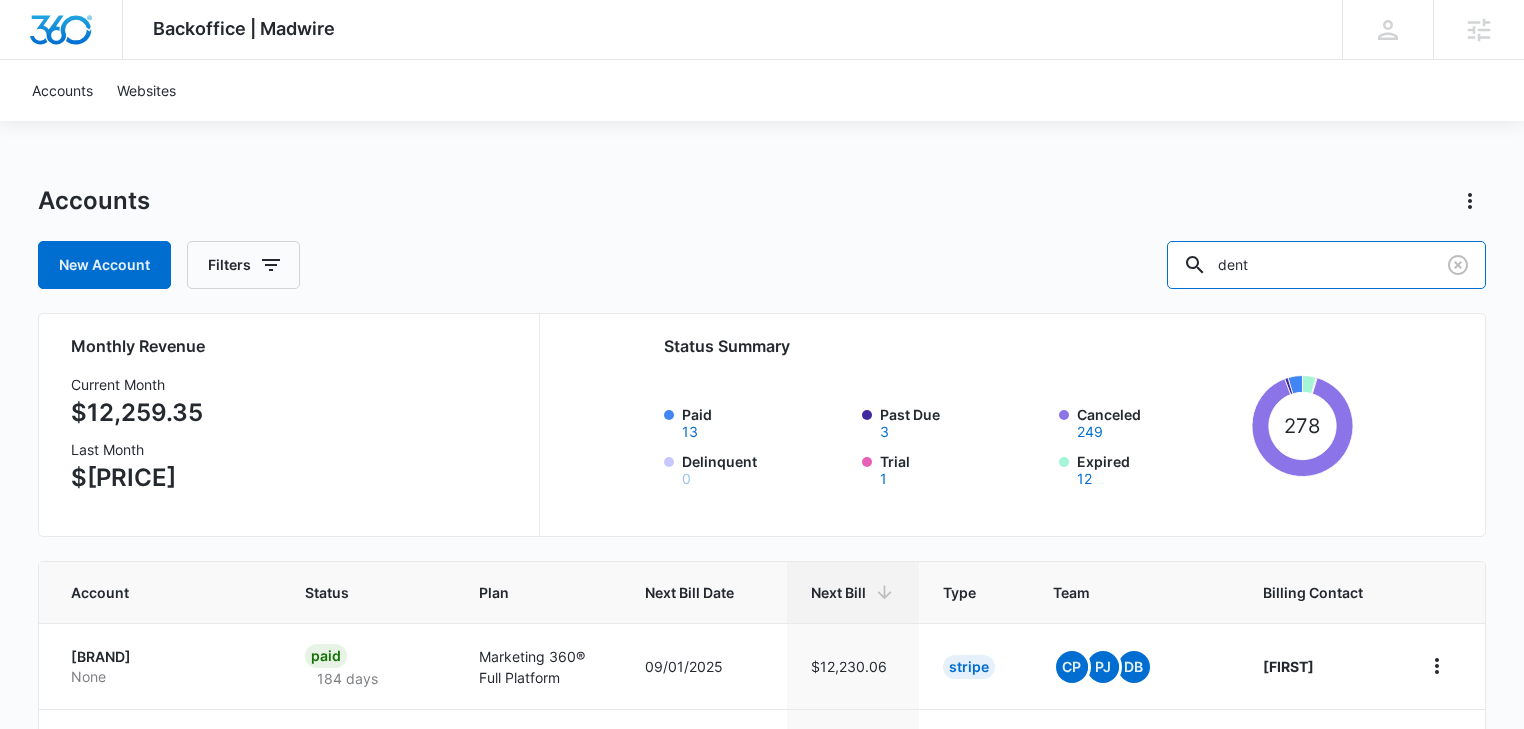 type on "dent" 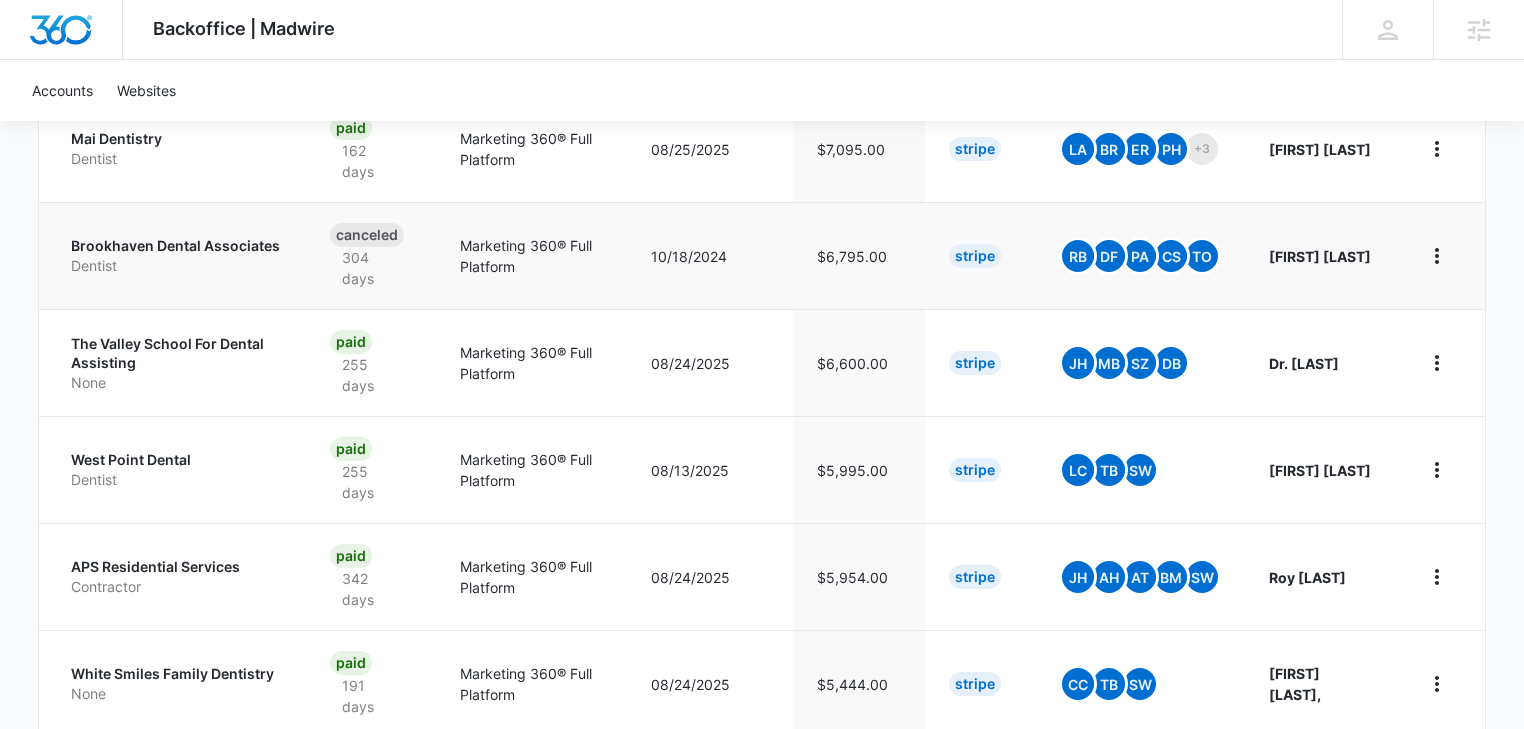 scroll, scrollTop: 533, scrollLeft: 0, axis: vertical 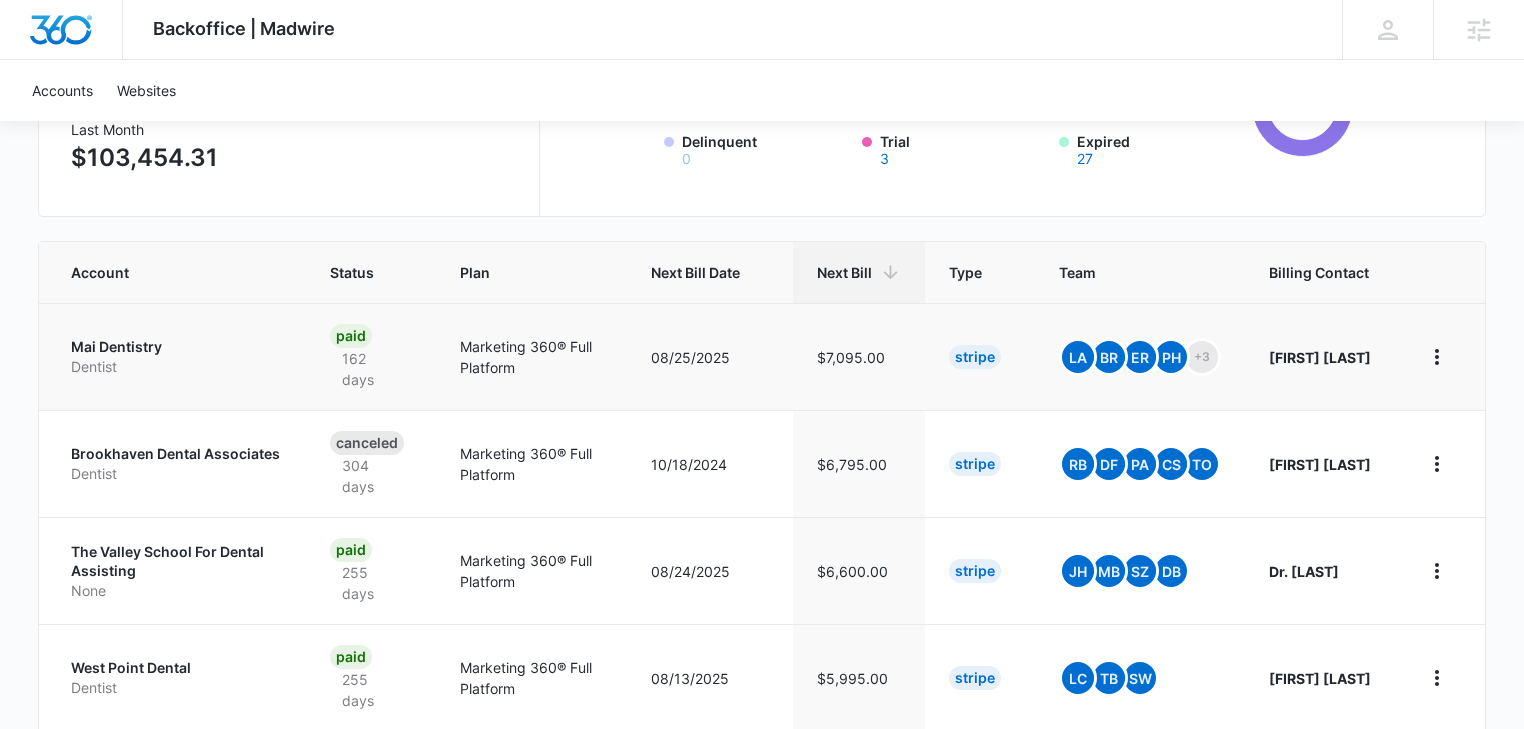 click on "Mai Dentistry" at bounding box center [176, 347] 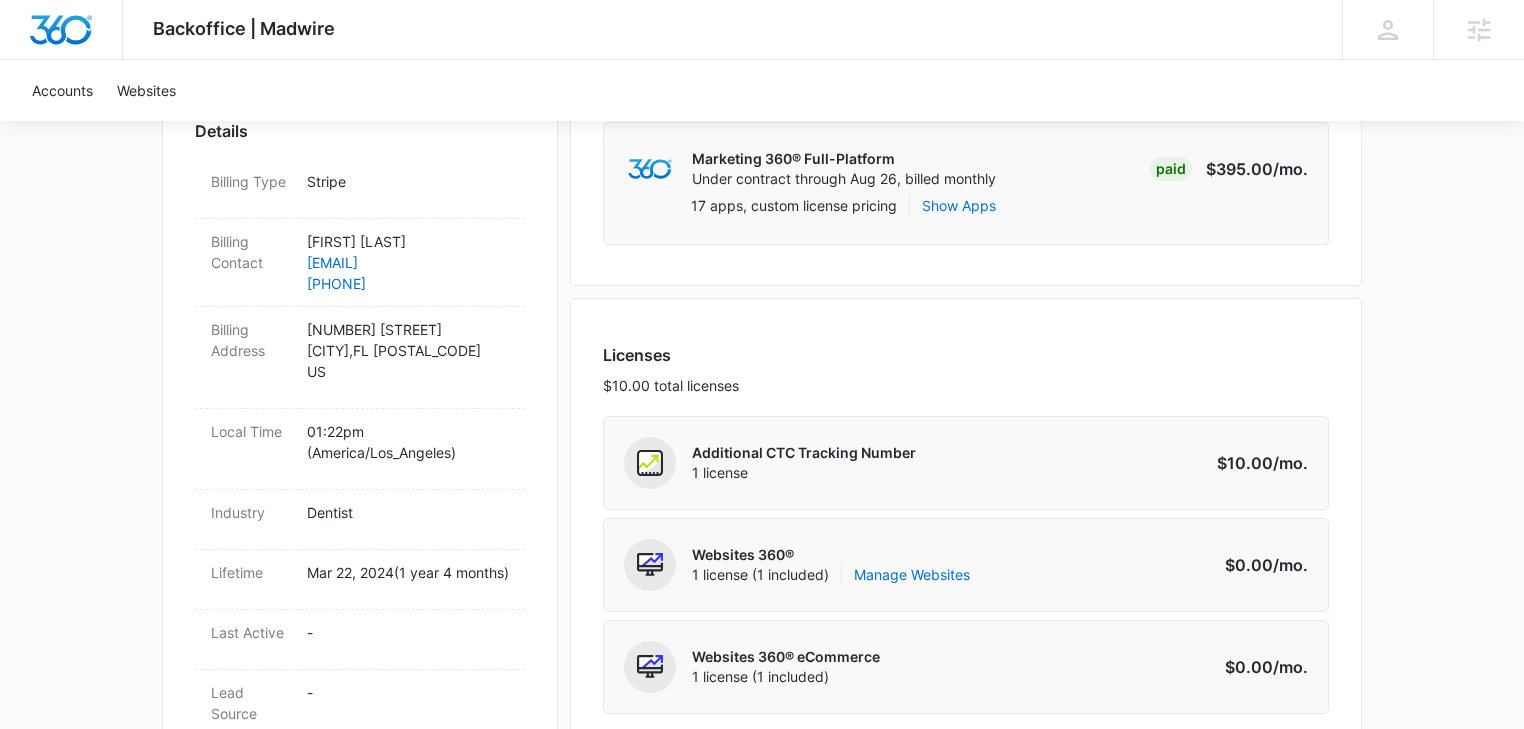 scroll, scrollTop: 6, scrollLeft: 0, axis: vertical 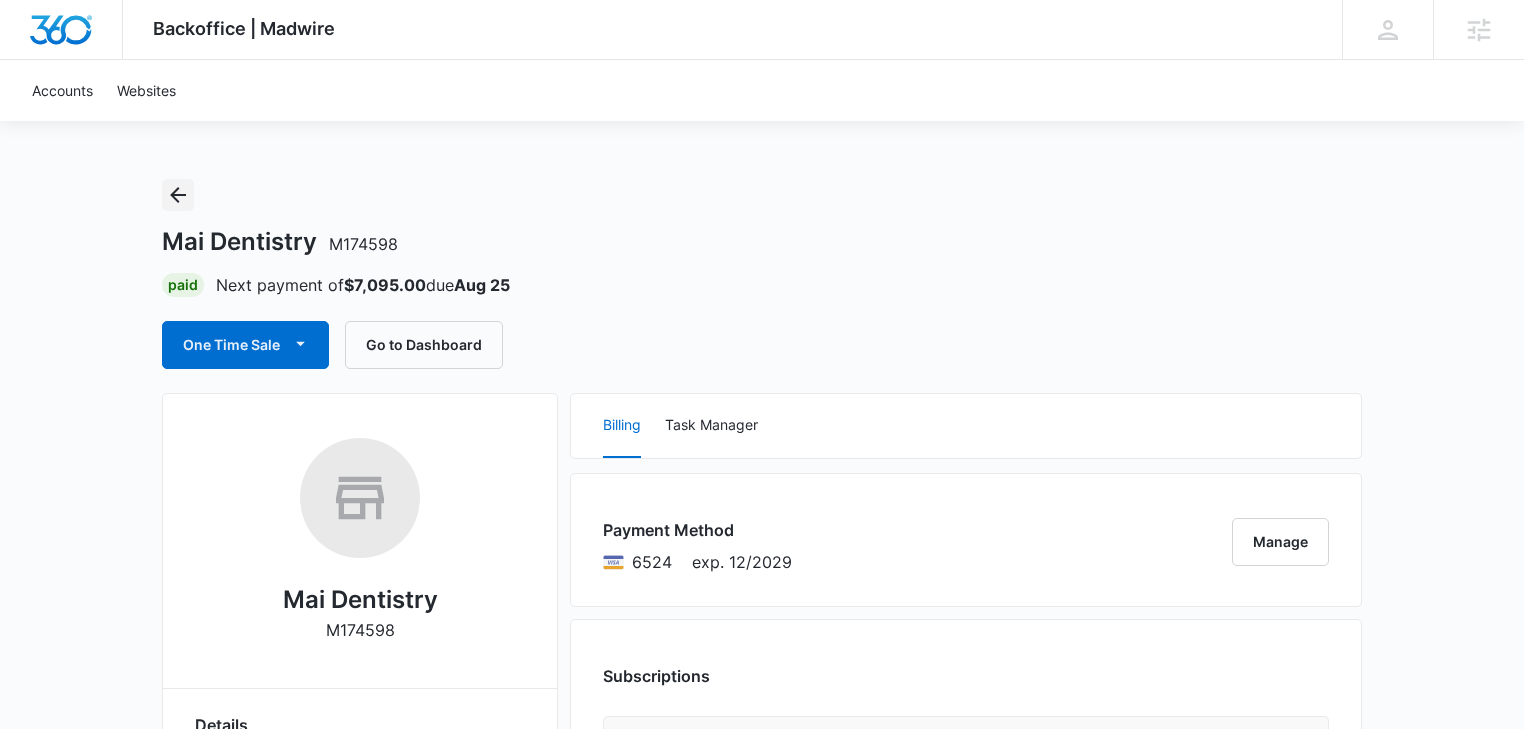 click 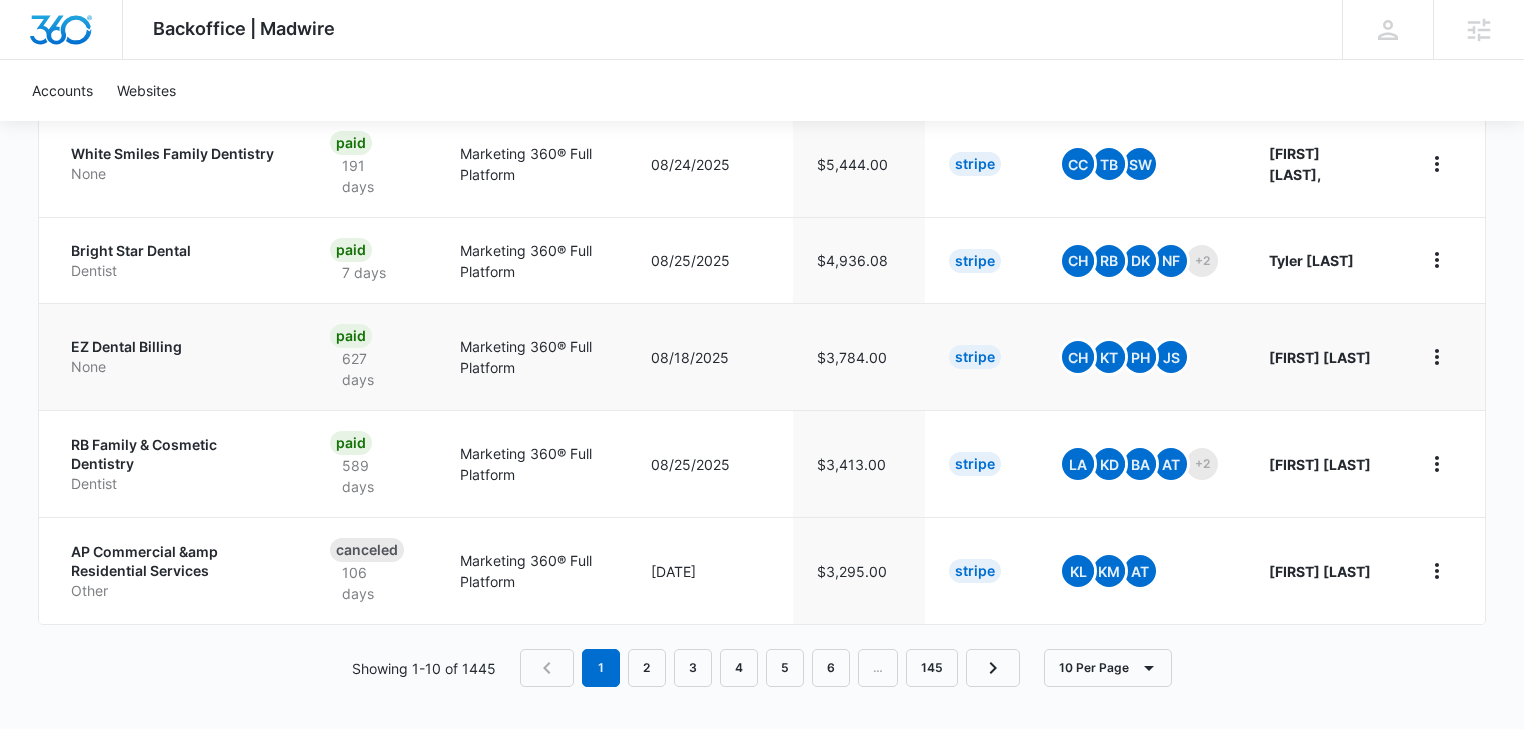 scroll, scrollTop: 1051, scrollLeft: 0, axis: vertical 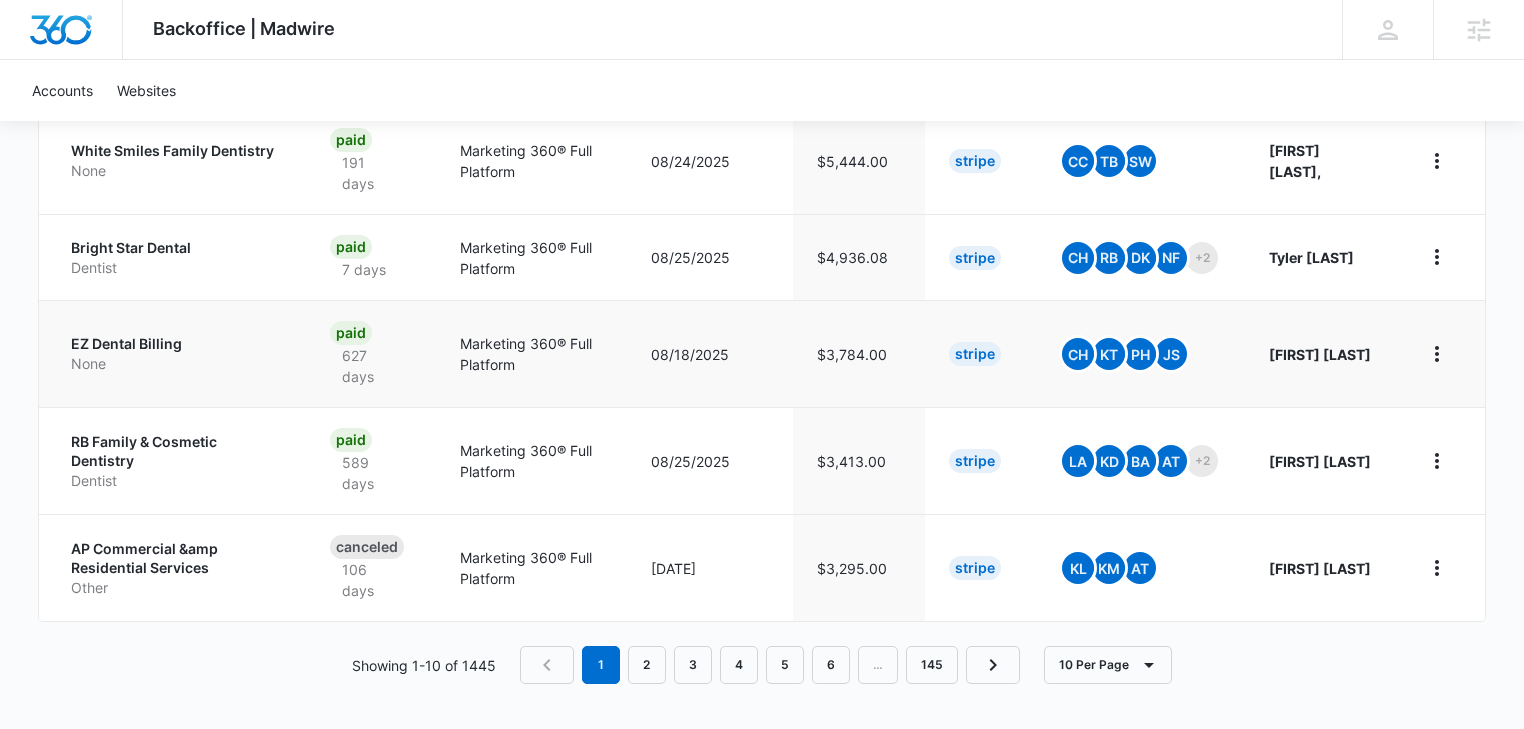 click on "EZ Dental Billing" at bounding box center (176, 344) 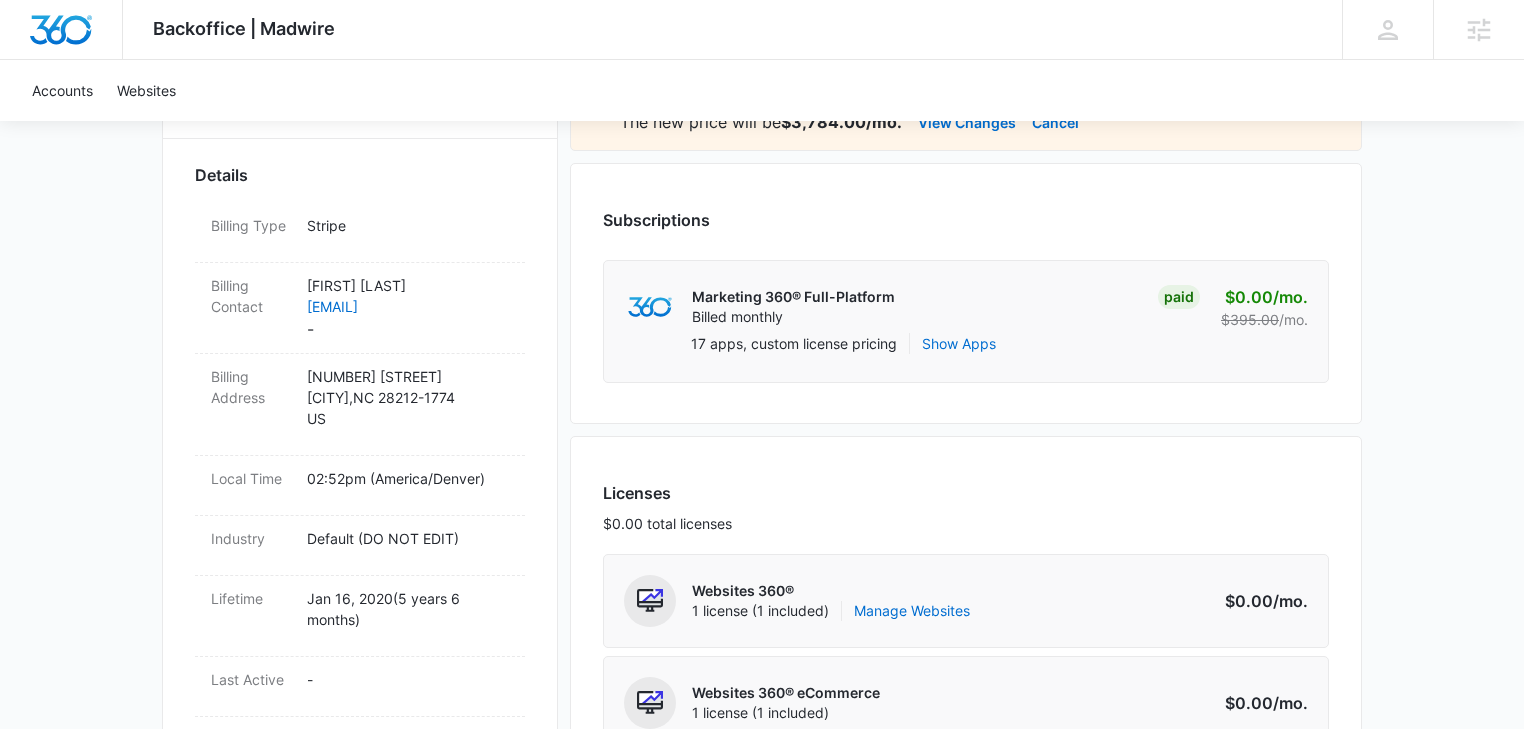scroll, scrollTop: 426, scrollLeft: 0, axis: vertical 